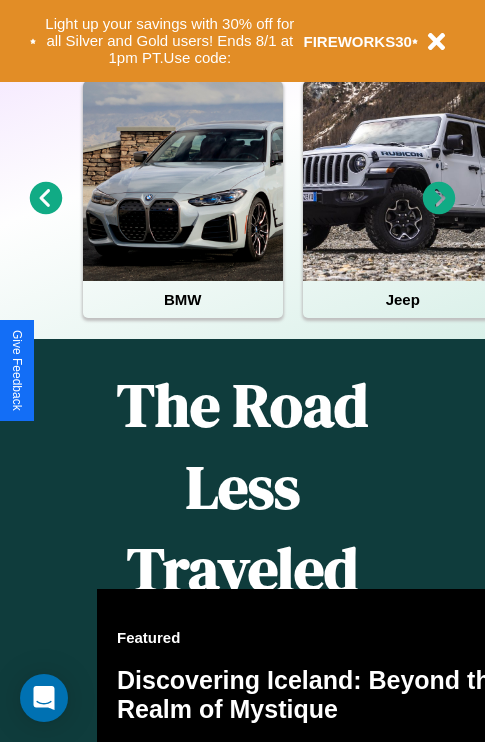 scroll, scrollTop: 1285, scrollLeft: 0, axis: vertical 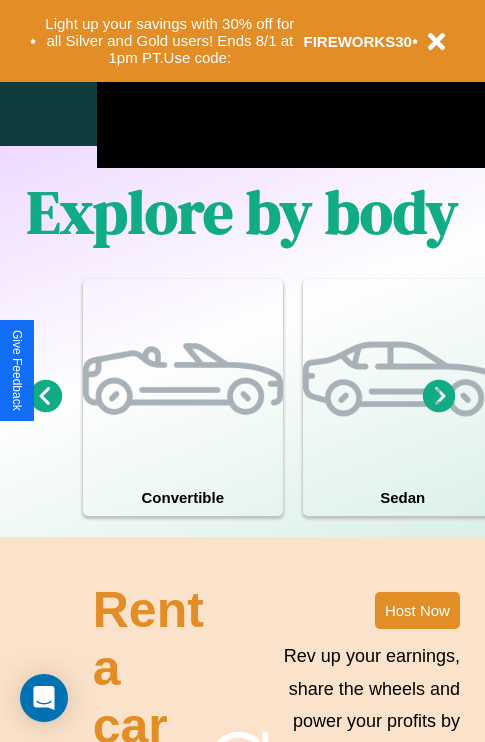 click 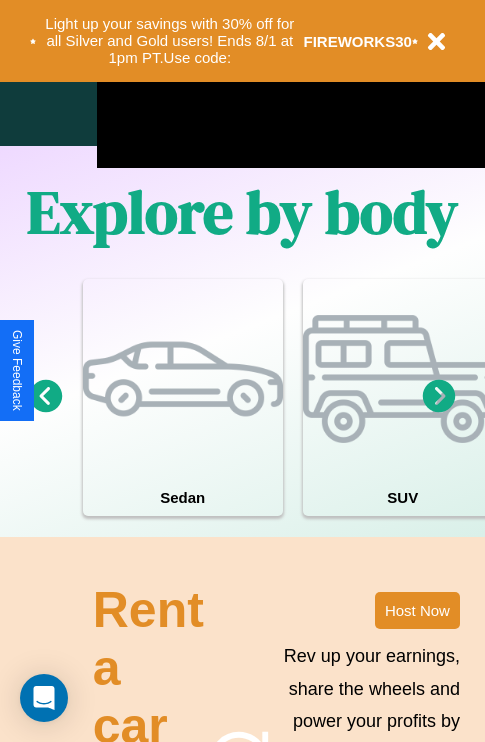 click 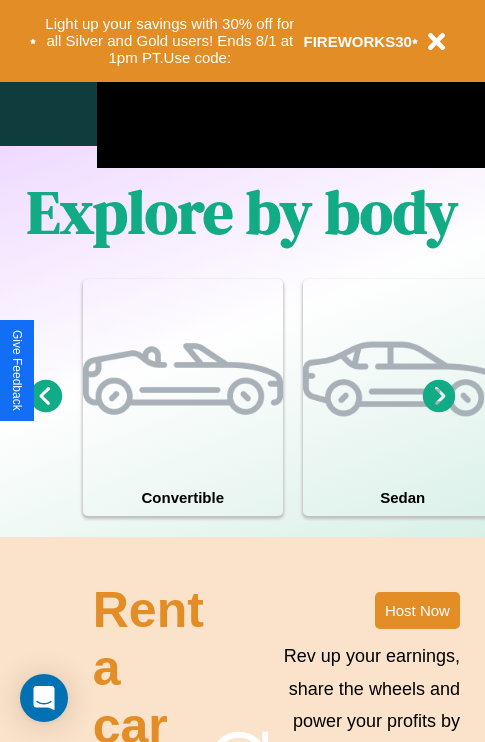click 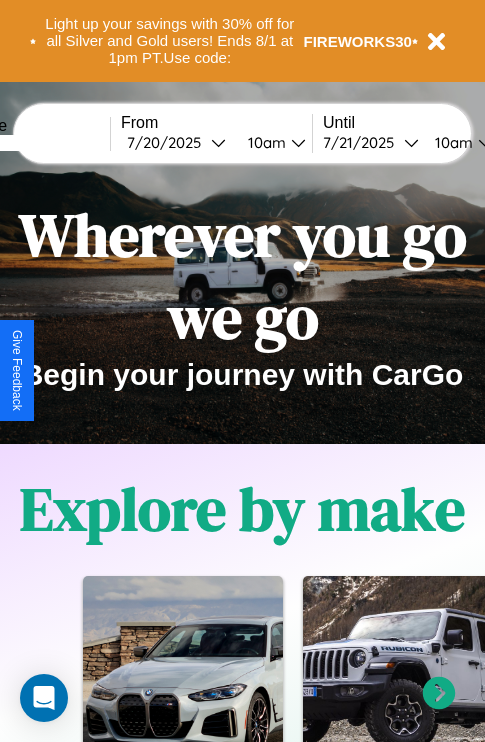 scroll, scrollTop: 0, scrollLeft: 0, axis: both 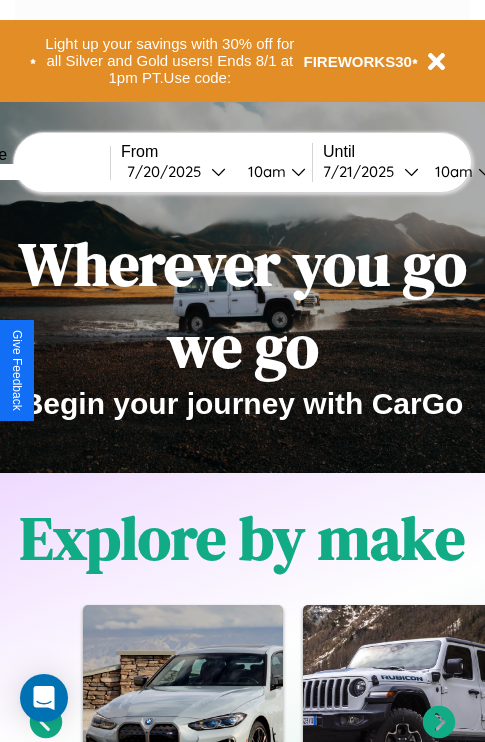click at bounding box center (35, 172) 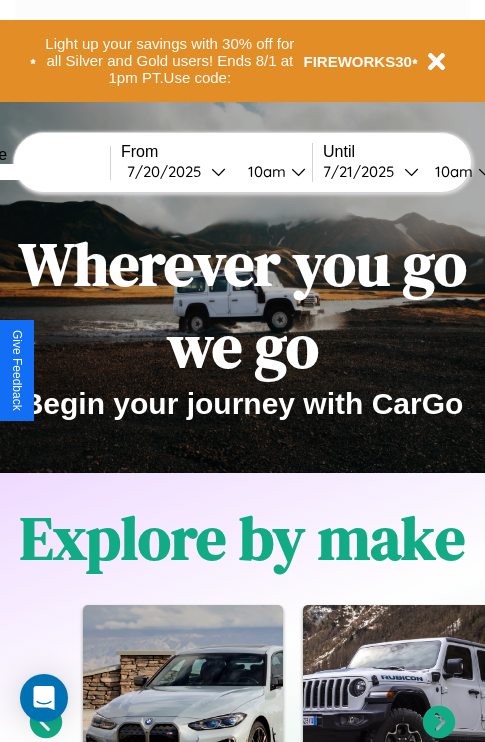 type on "******" 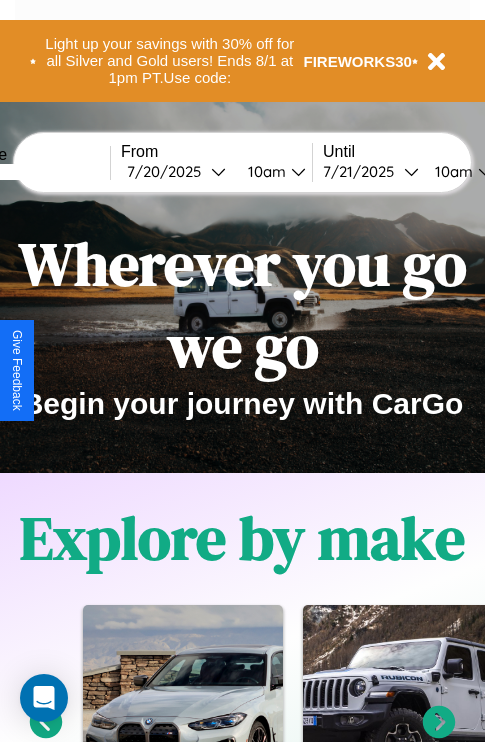 click on "7 / 20 / 2025" at bounding box center (169, 171) 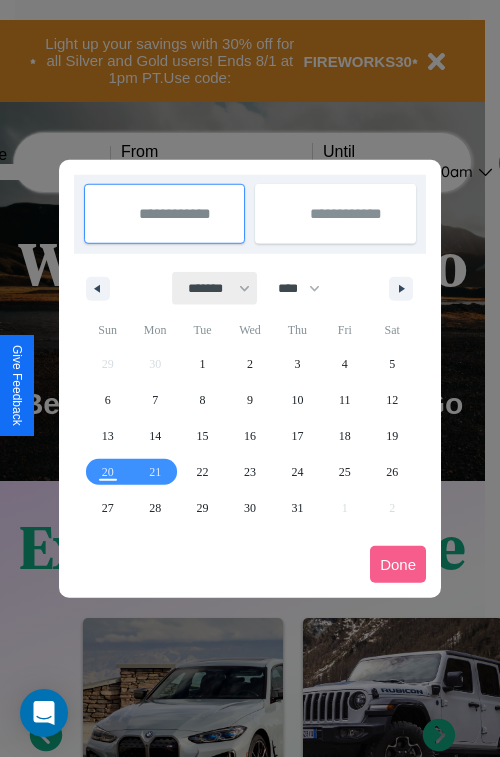 click on "******* ******** ***** ***** *** **** **** ****** ********* ******* ******** ********" at bounding box center (215, 288) 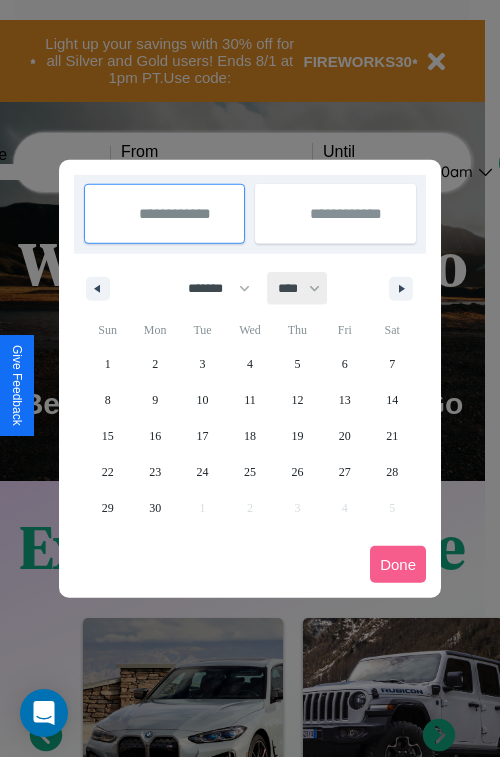 click on "**** **** **** **** **** **** **** **** **** **** **** **** **** **** **** **** **** **** **** **** **** **** **** **** **** **** **** **** **** **** **** **** **** **** **** **** **** **** **** **** **** **** **** **** **** **** **** **** **** **** **** **** **** **** **** **** **** **** **** **** **** **** **** **** **** **** **** **** **** **** **** **** **** **** **** **** **** **** **** **** **** **** **** **** **** **** **** **** **** **** **** **** **** **** **** **** **** **** **** **** **** **** **** **** **** **** **** **** **** **** **** **** **** **** **** **** **** **** **** **** ****" at bounding box center [298, 288] 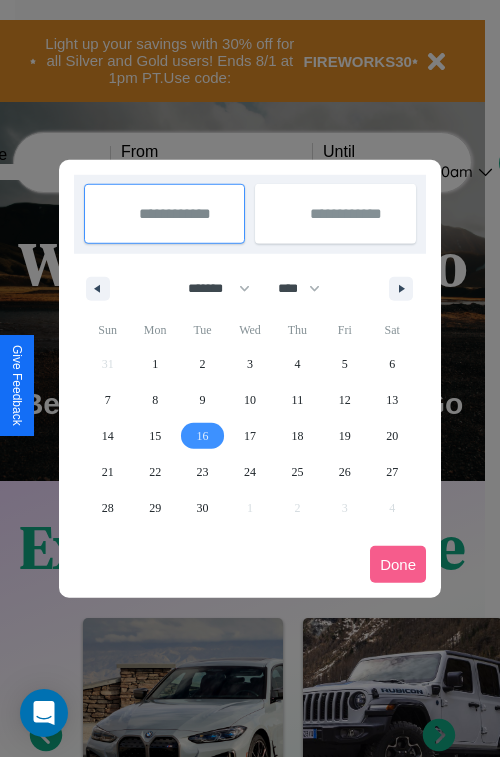 click on "16" at bounding box center (203, 436) 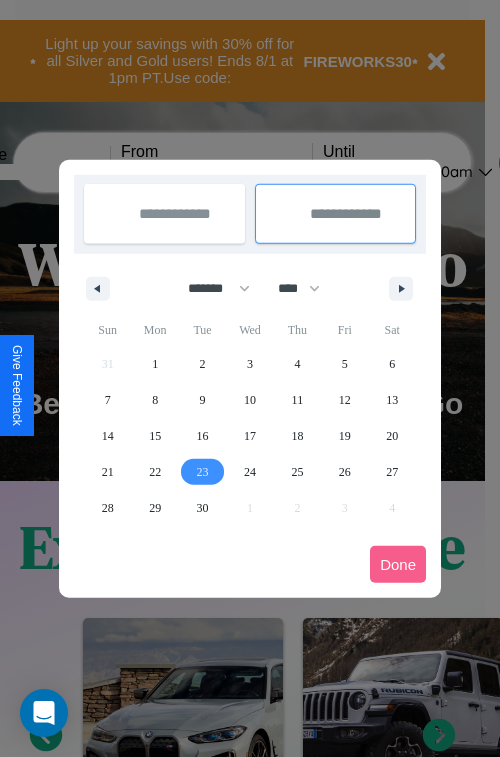 click on "23" at bounding box center [203, 472] 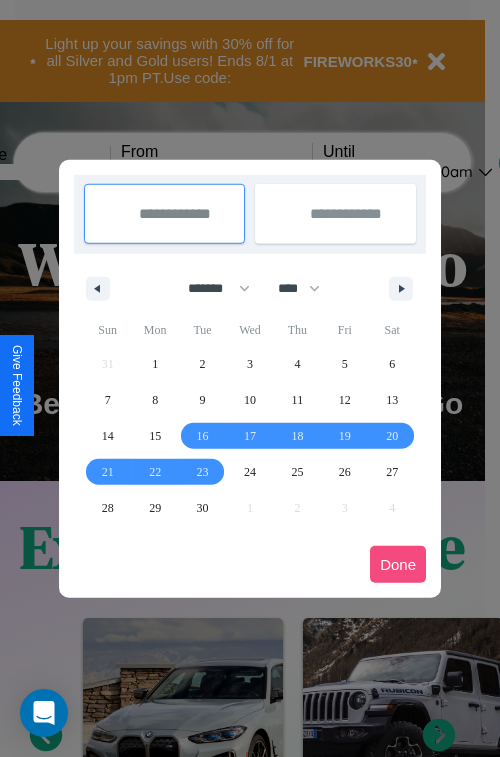 click on "Done" at bounding box center (398, 564) 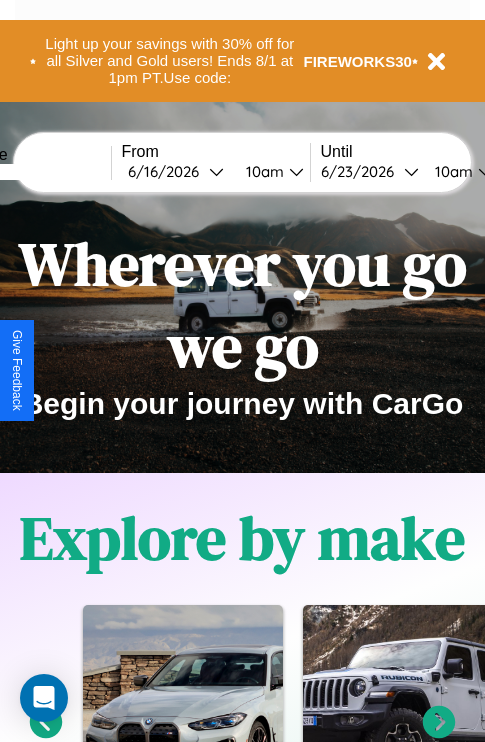 scroll, scrollTop: 0, scrollLeft: 75, axis: horizontal 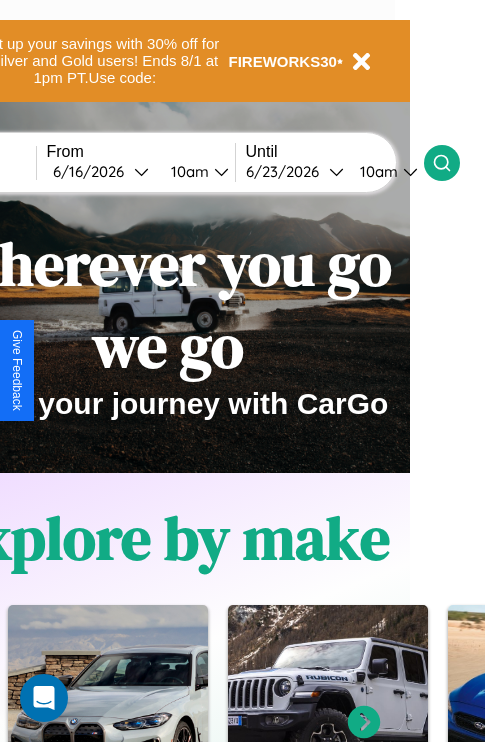 click 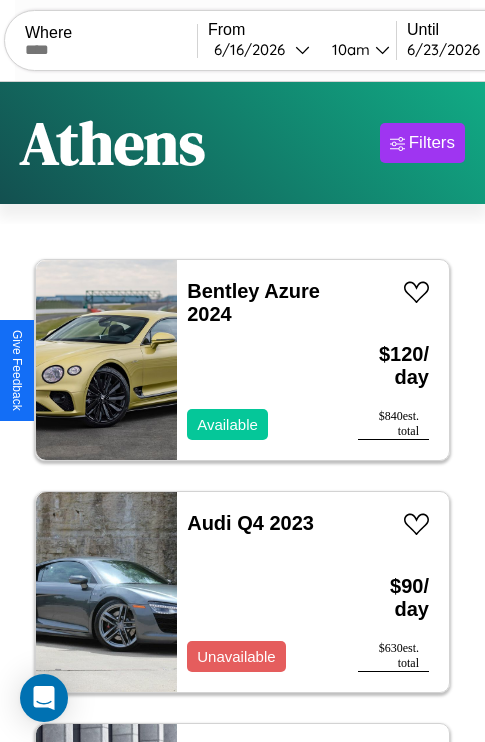 scroll, scrollTop: 95, scrollLeft: 0, axis: vertical 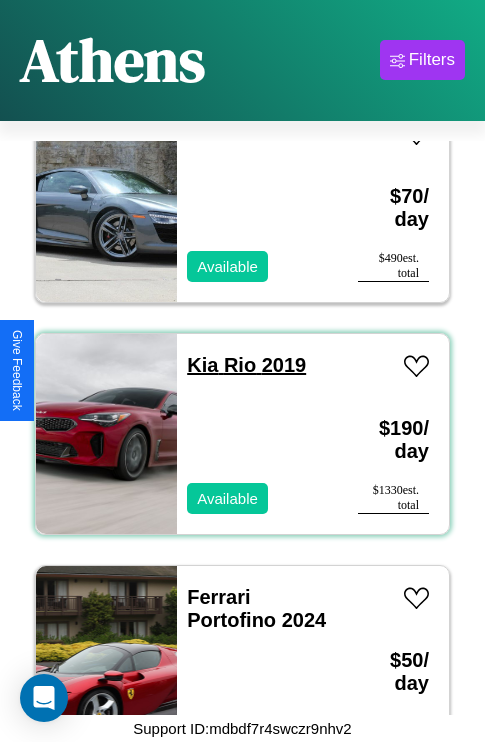 click on "Kia   Rio   2019" at bounding box center [246, 365] 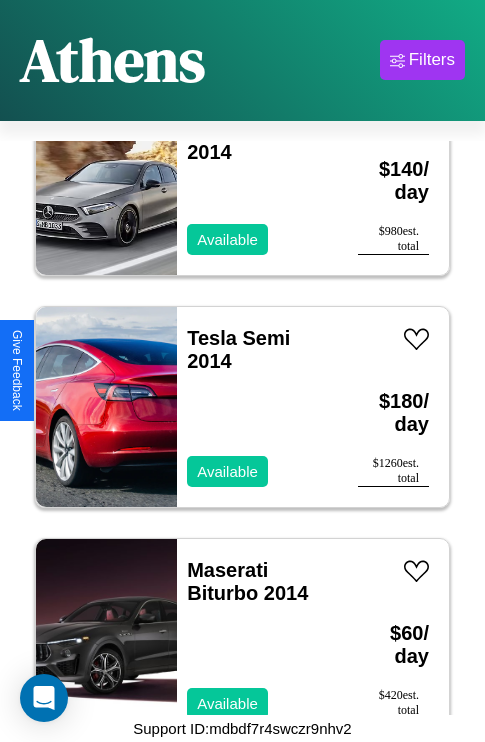 scroll, scrollTop: 4019, scrollLeft: 0, axis: vertical 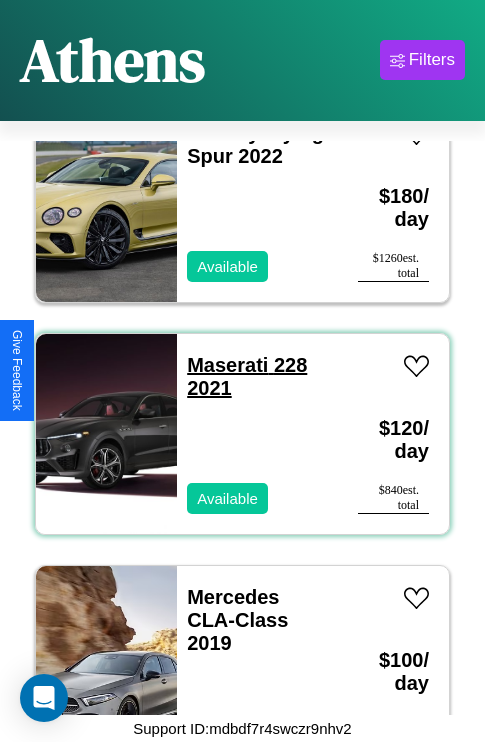 click on "Maserati   228   2021" at bounding box center [247, 376] 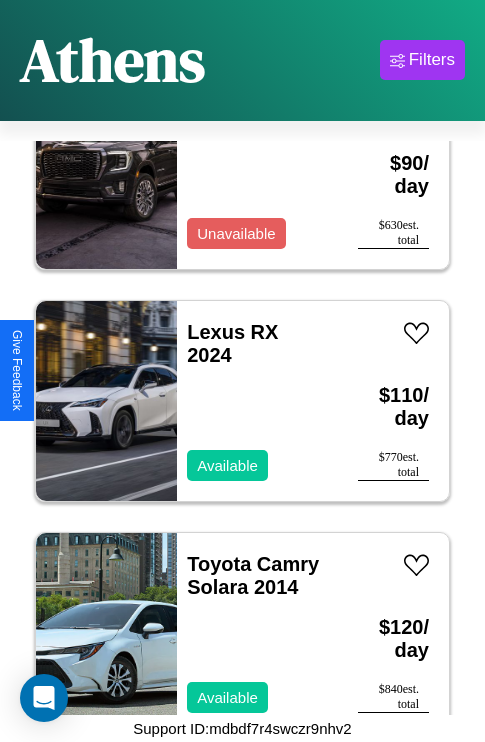 scroll, scrollTop: 2163, scrollLeft: 0, axis: vertical 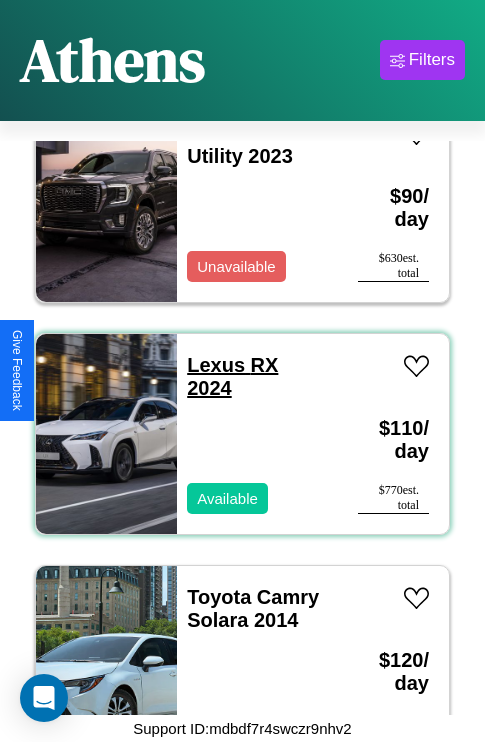click on "Lexus   RX   2024" at bounding box center [232, 376] 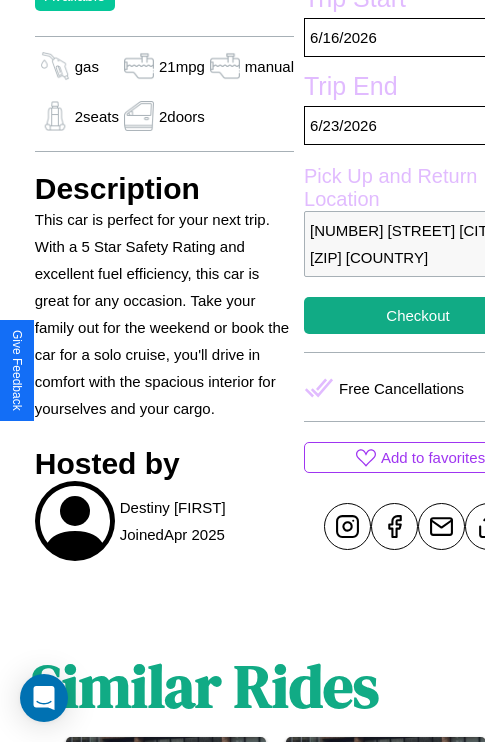scroll, scrollTop: 710, scrollLeft: 48, axis: both 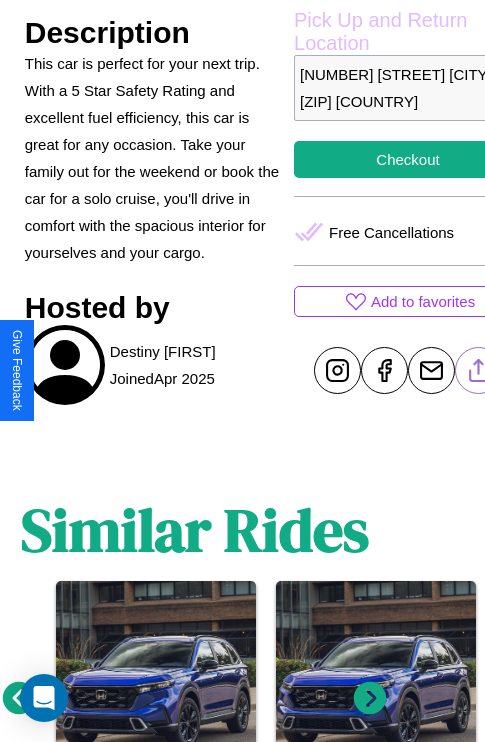 click 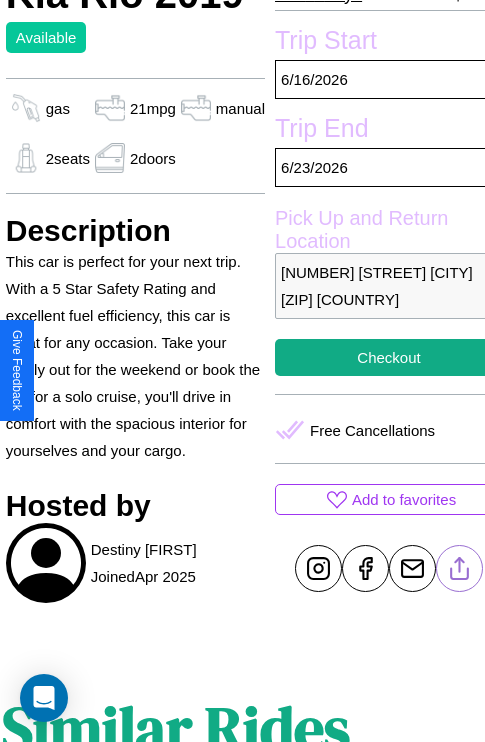 scroll, scrollTop: 499, scrollLeft: 68, axis: both 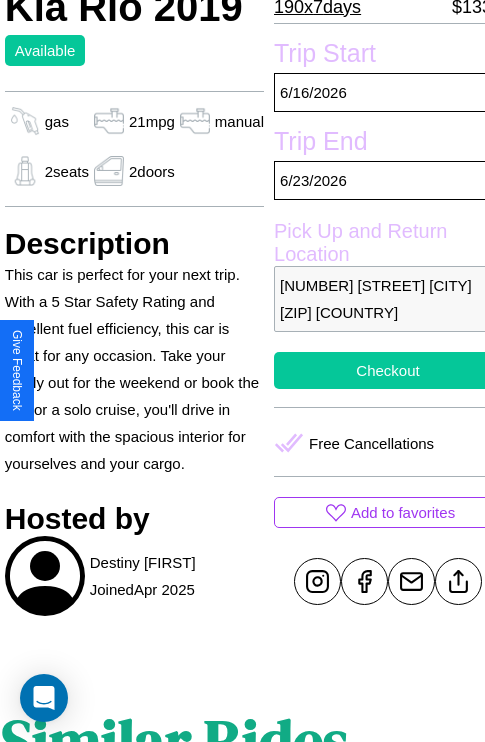 click on "Checkout" at bounding box center [388, 370] 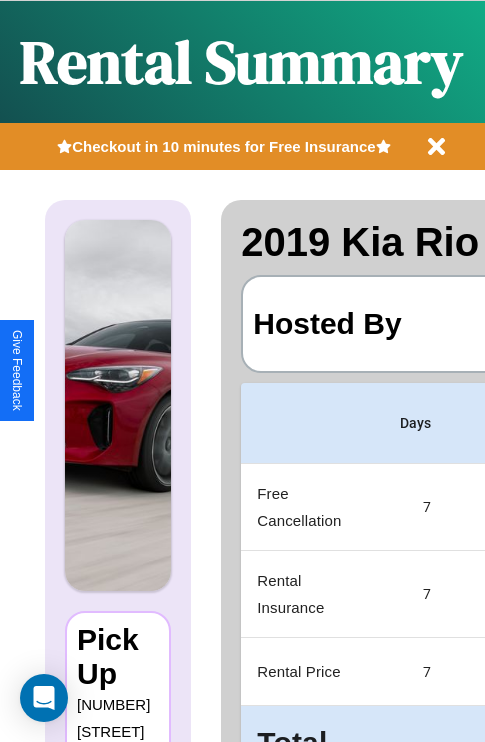 scroll, scrollTop: 0, scrollLeft: 378, axis: horizontal 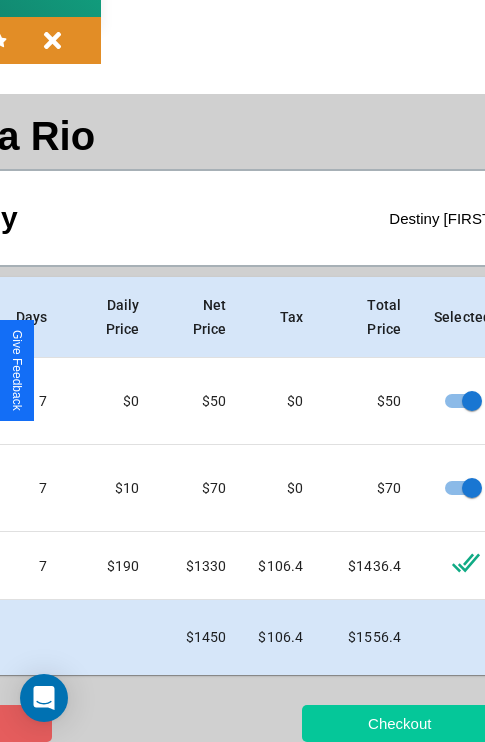 click on "Checkout" at bounding box center (399, 723) 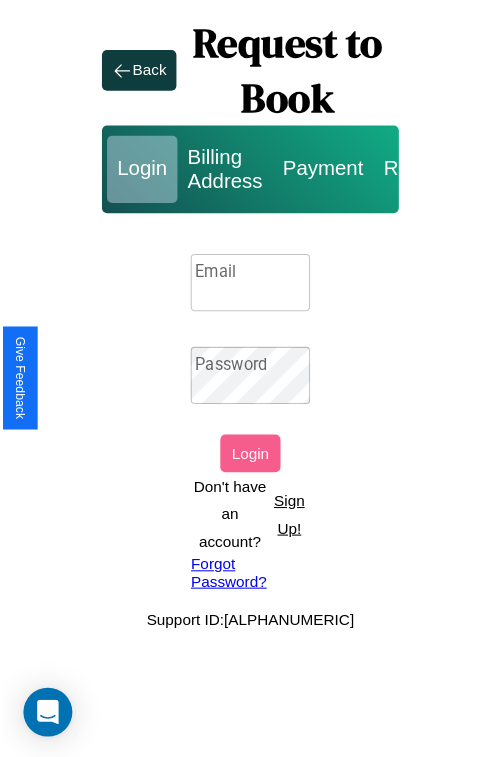 scroll, scrollTop: 0, scrollLeft: 0, axis: both 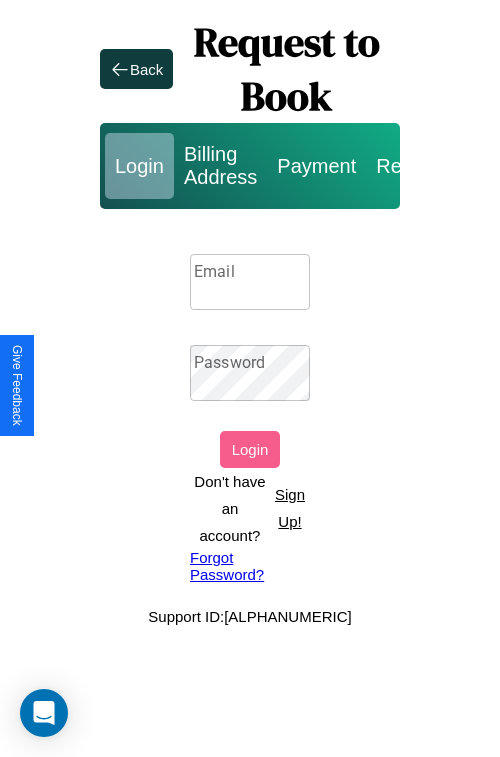 click on "Email" at bounding box center (250, 282) 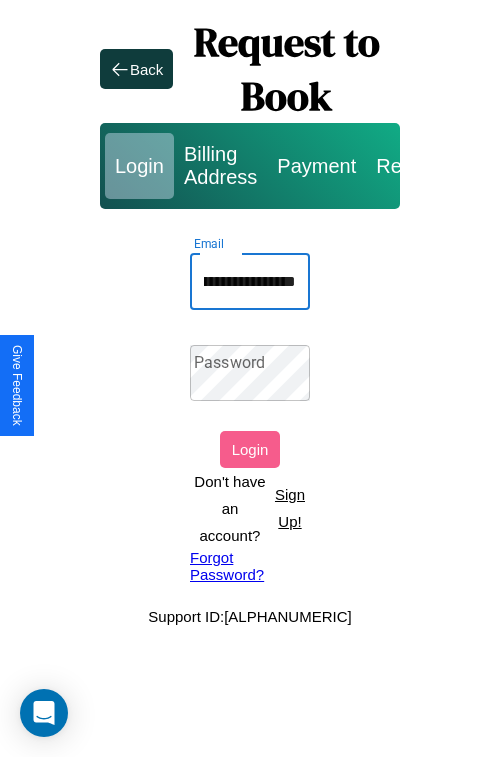 scroll, scrollTop: 0, scrollLeft: 108, axis: horizontal 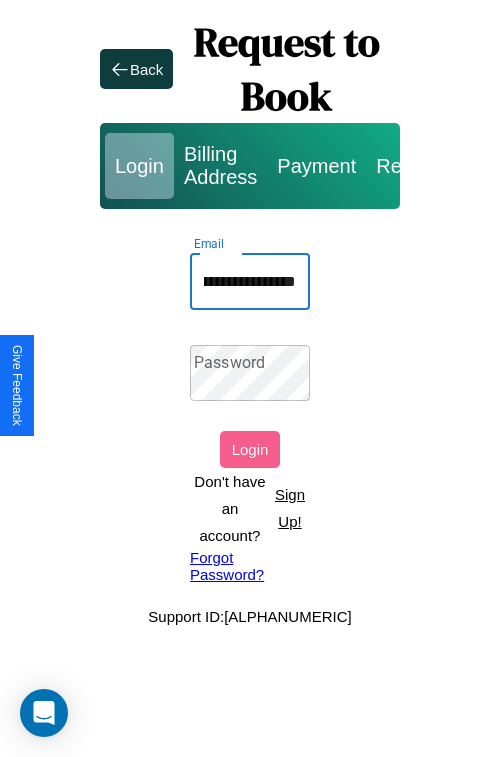 type on "**********" 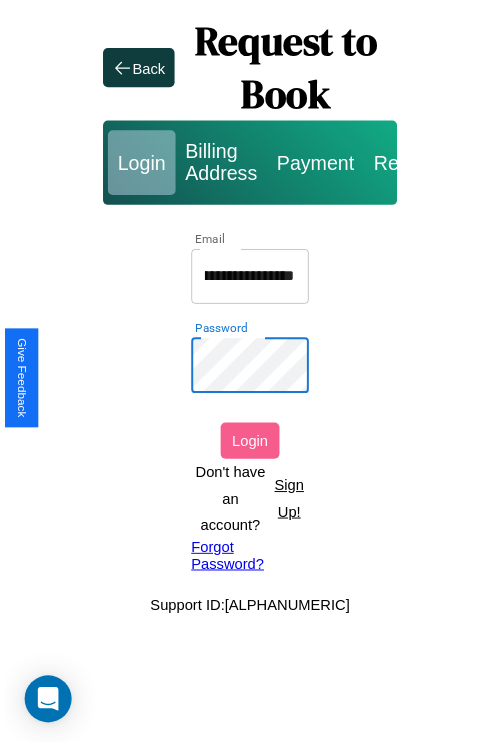scroll, scrollTop: 0, scrollLeft: 0, axis: both 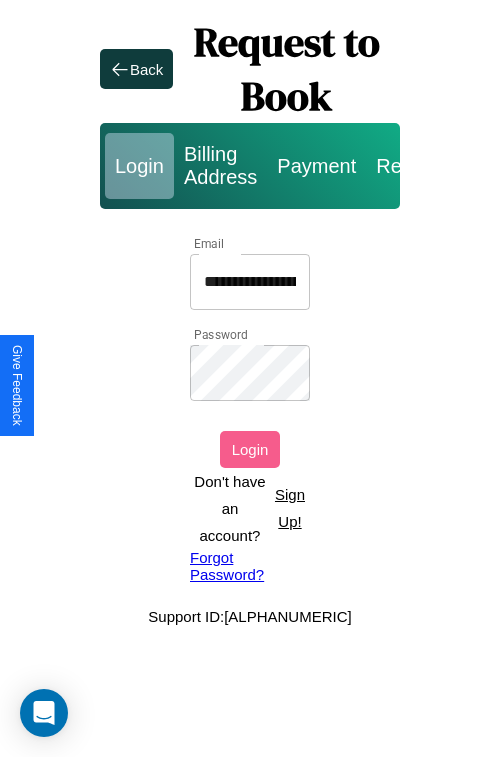click on "Login" at bounding box center (250, 449) 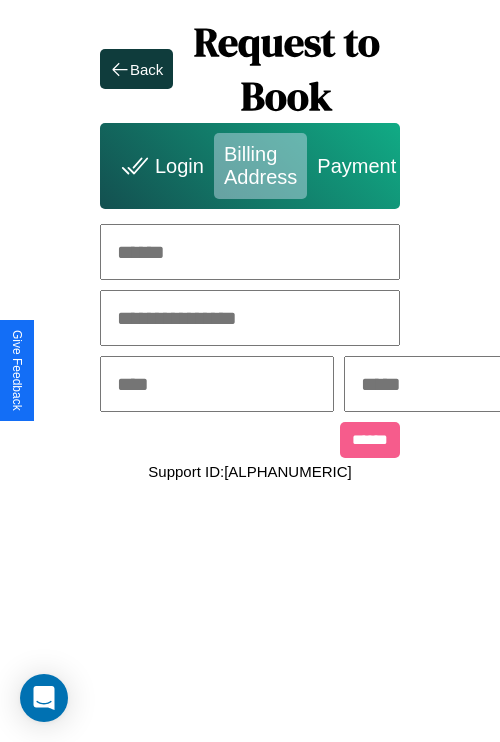 click at bounding box center [250, 252] 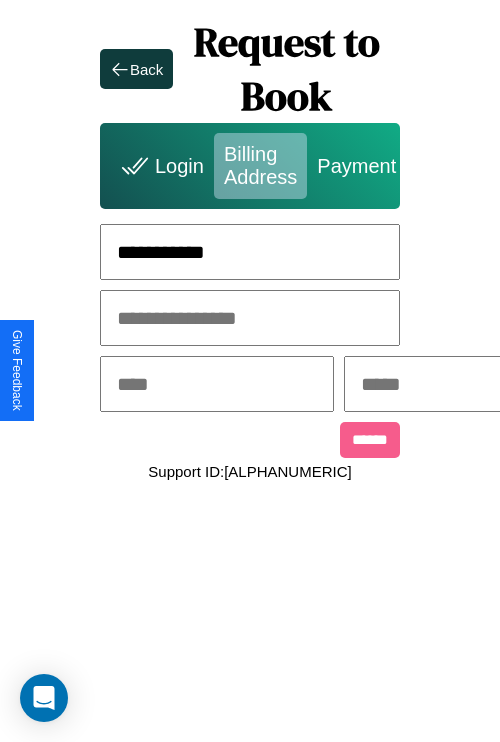 type on "**********" 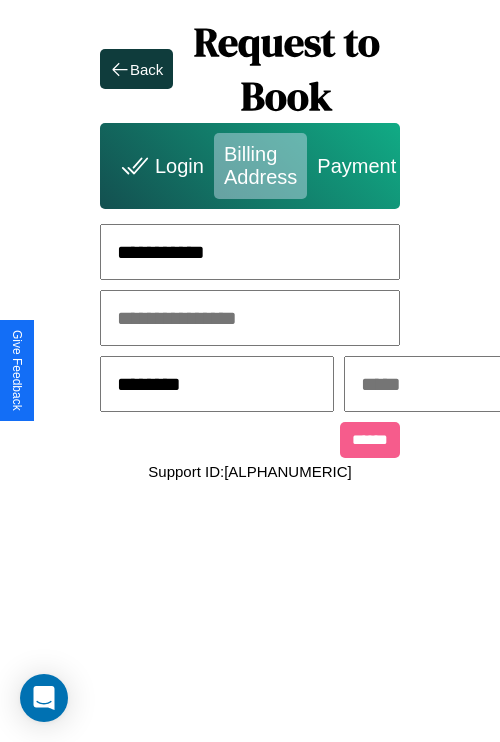 type on "********" 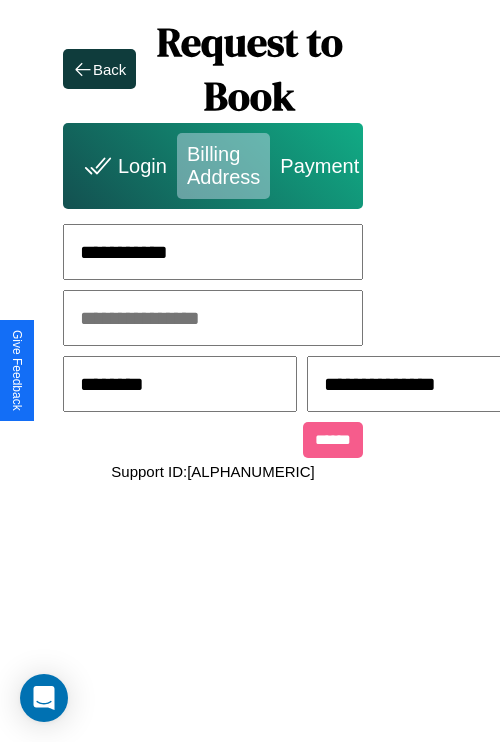 scroll, scrollTop: 0, scrollLeft: 517, axis: horizontal 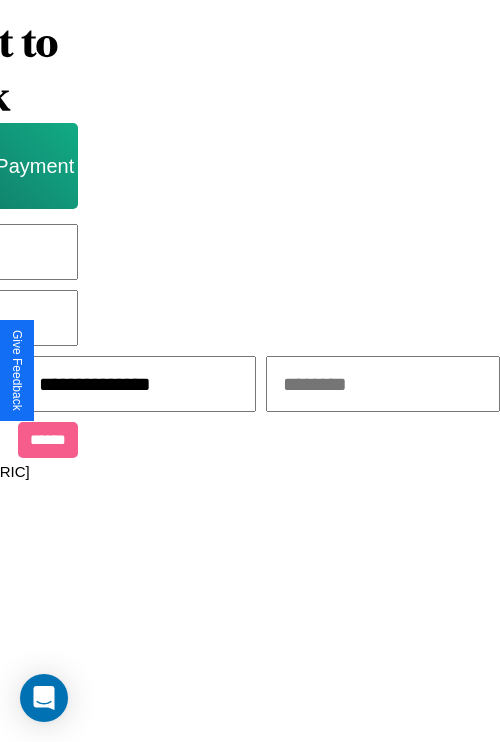 type on "**********" 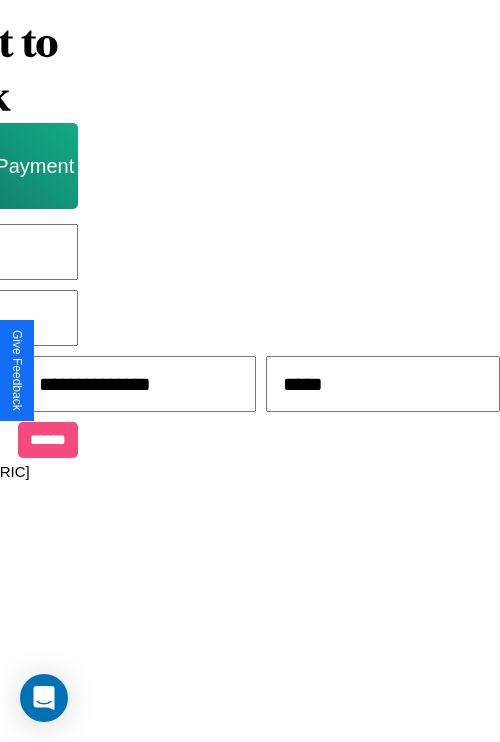 type on "*****" 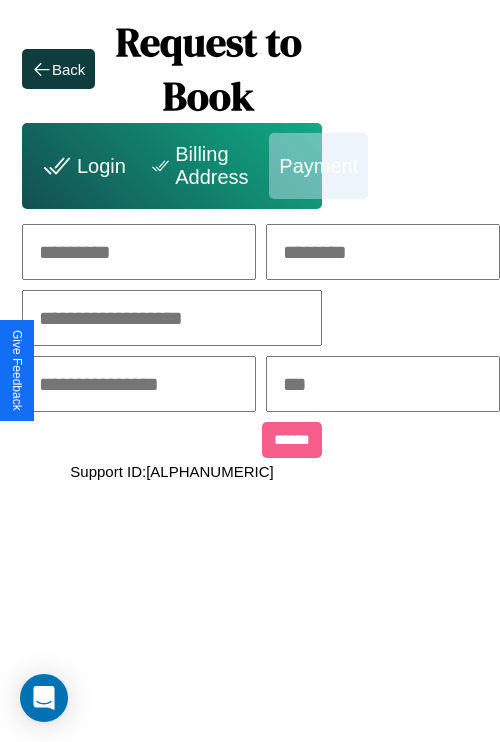 scroll, scrollTop: 0, scrollLeft: 208, axis: horizontal 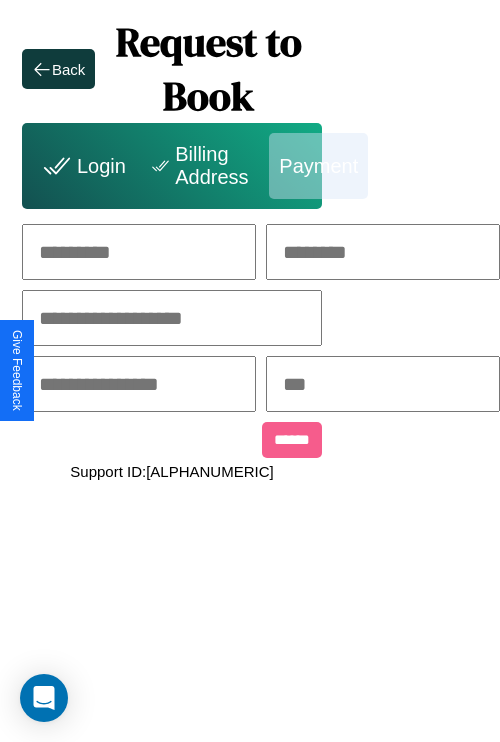 click at bounding box center [139, 252] 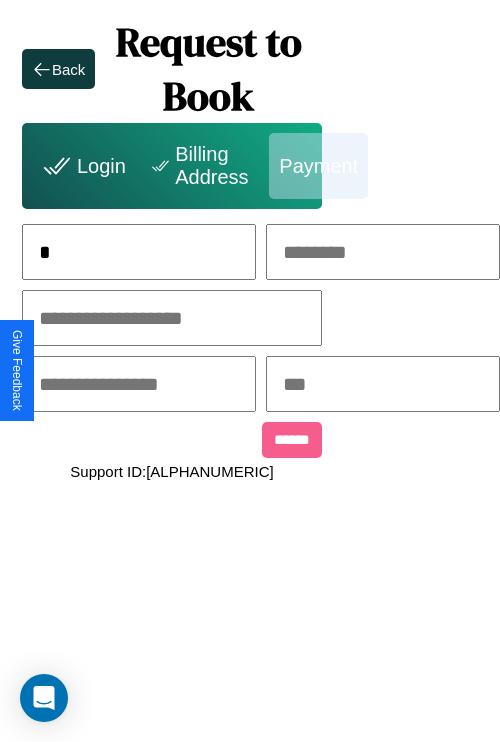 scroll, scrollTop: 0, scrollLeft: 130, axis: horizontal 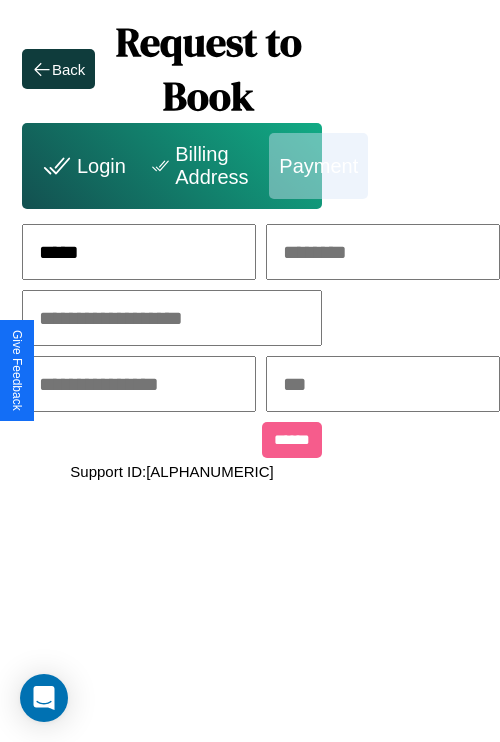 type on "*****" 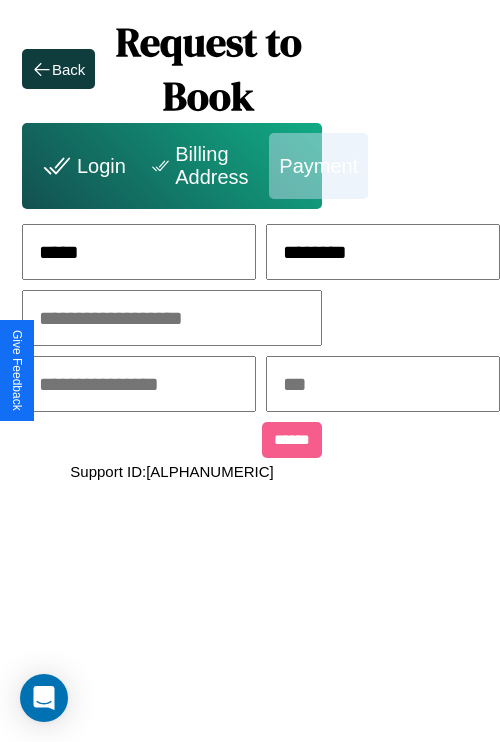 type on "********" 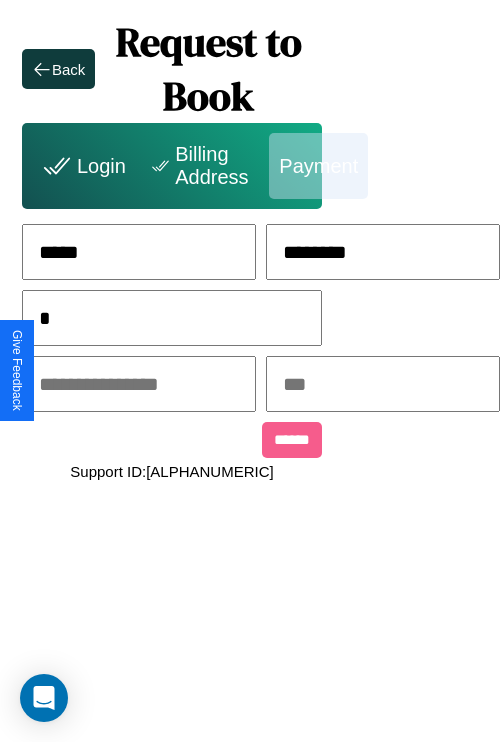 scroll, scrollTop: 0, scrollLeft: 128, axis: horizontal 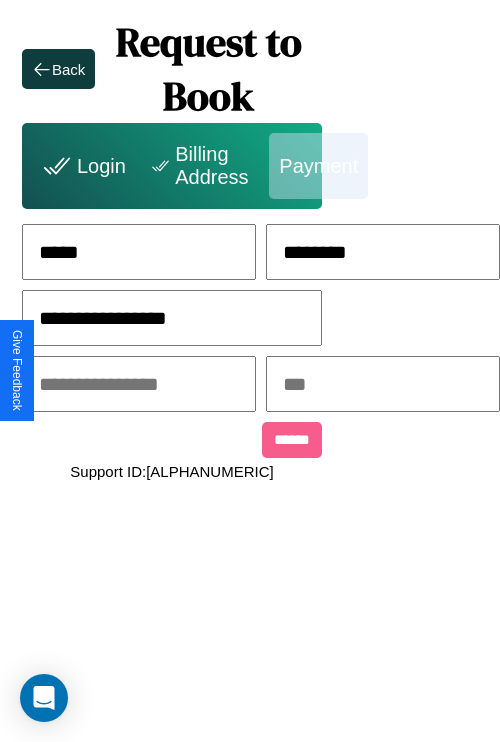 type on "**********" 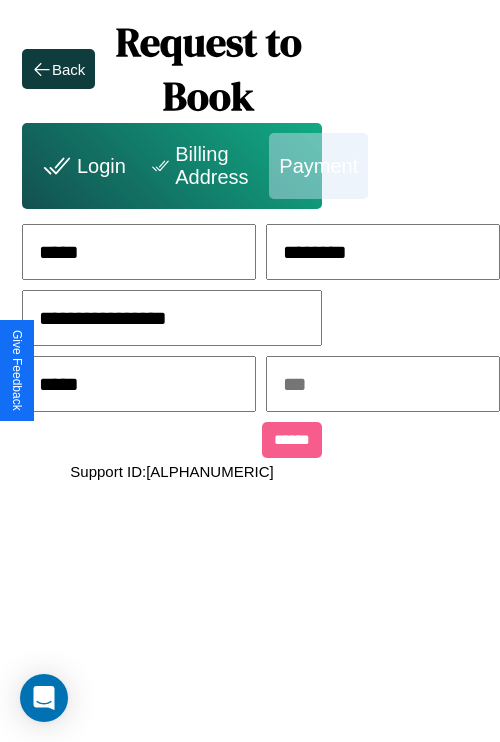 type on "*****" 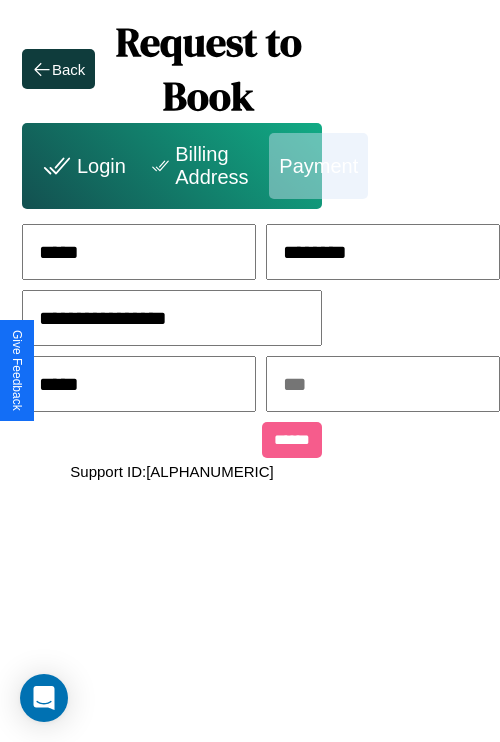click at bounding box center [383, 384] 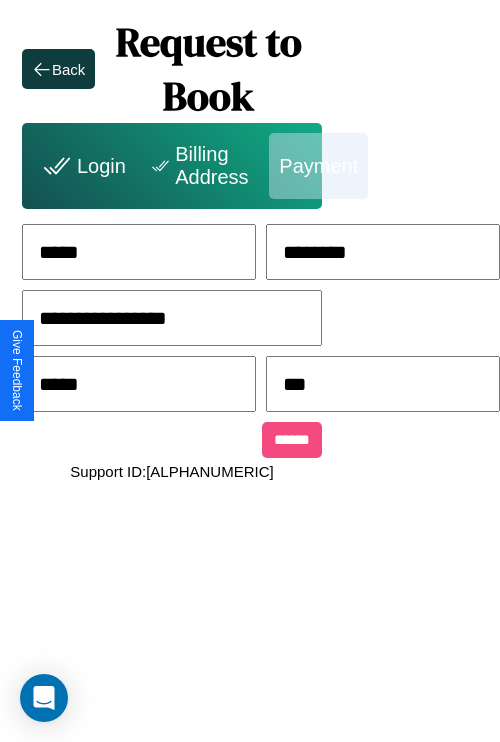type on "***" 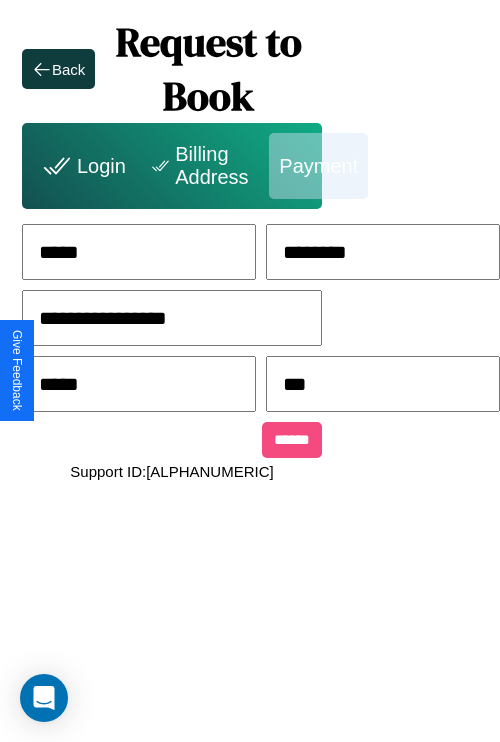 click on "******" at bounding box center [292, 440] 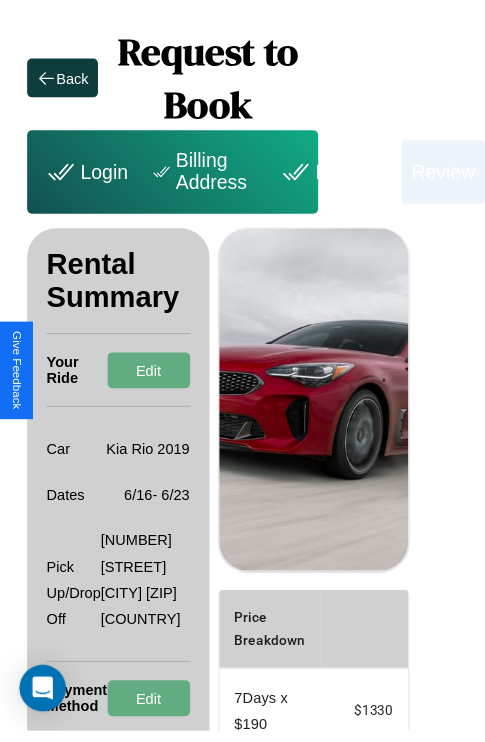 scroll, scrollTop: 0, scrollLeft: 72, axis: horizontal 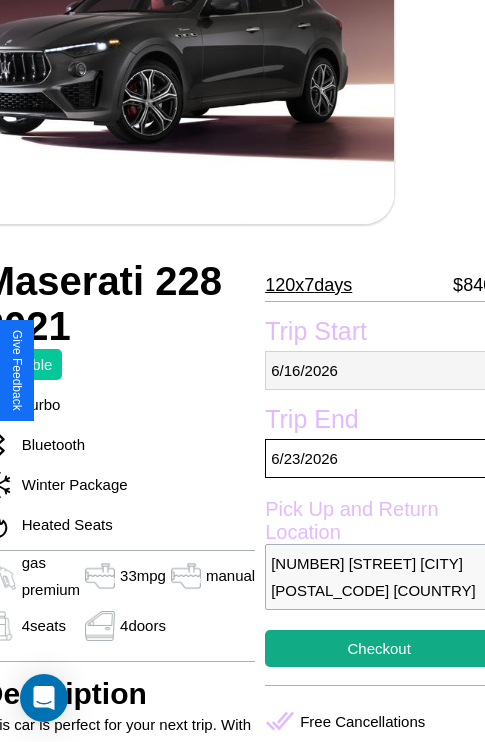 click on "6 / 16 / 2026" at bounding box center [379, 370] 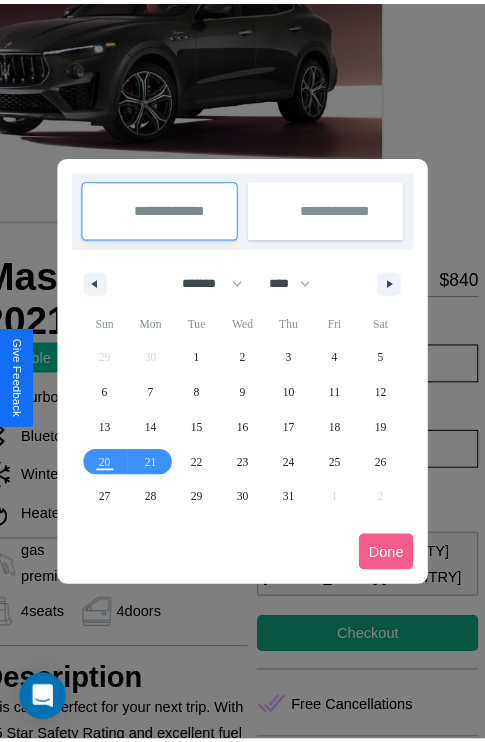 scroll, scrollTop: 0, scrollLeft: 91, axis: horizontal 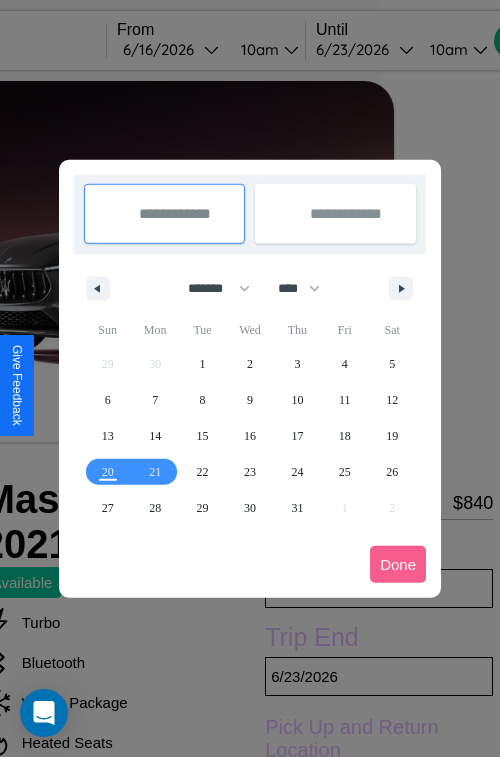 click at bounding box center (250, 378) 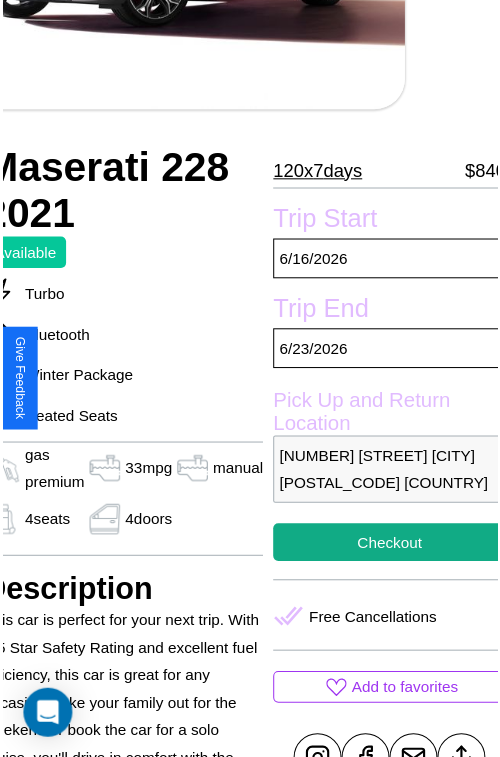 scroll, scrollTop: 638, scrollLeft: 91, axis: both 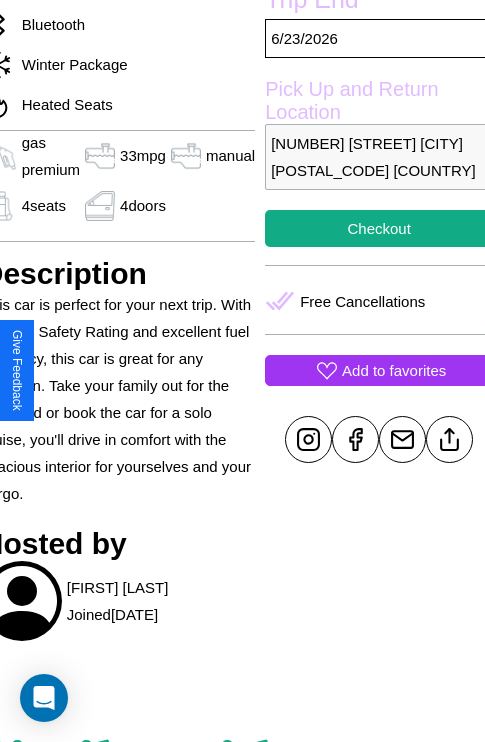 click on "Add to favorites" at bounding box center (394, 370) 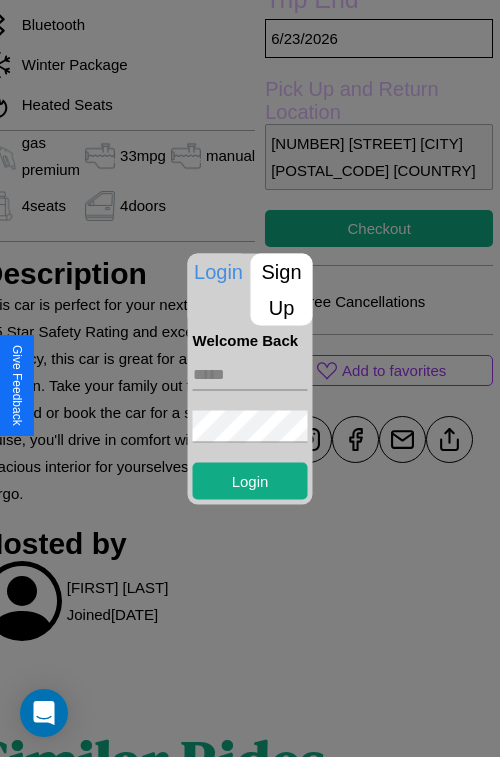 click at bounding box center [250, 374] 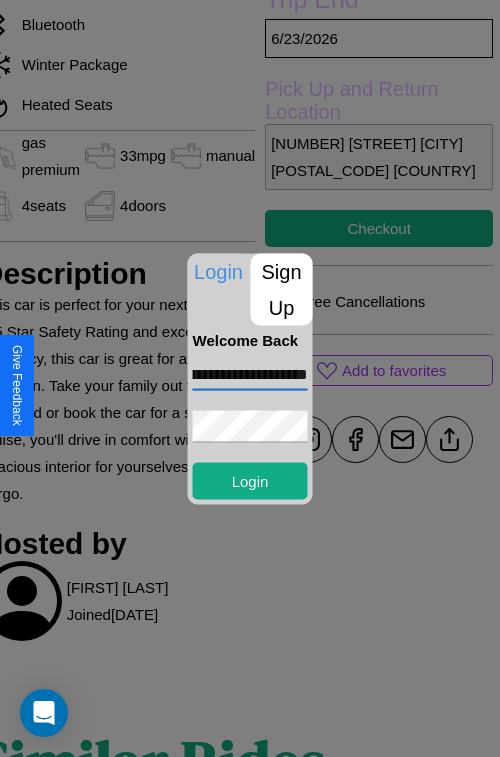 scroll, scrollTop: 0, scrollLeft: 86, axis: horizontal 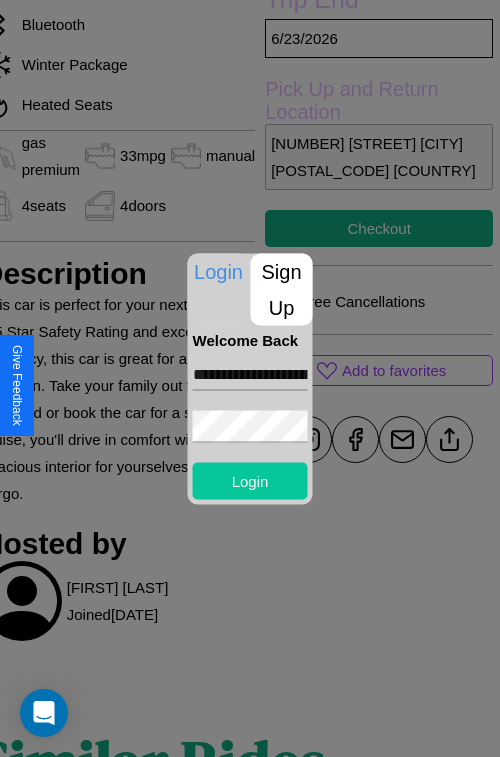 click on "Login" at bounding box center [250, 480] 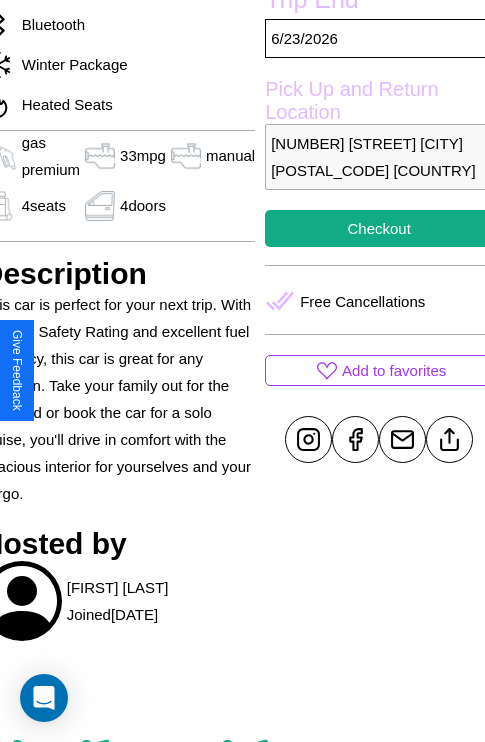 scroll, scrollTop: 496, scrollLeft: 91, axis: both 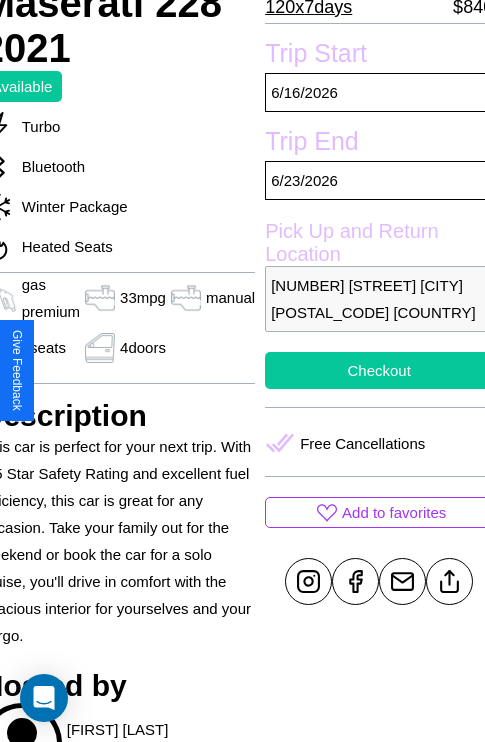 click on "Checkout" at bounding box center [379, 370] 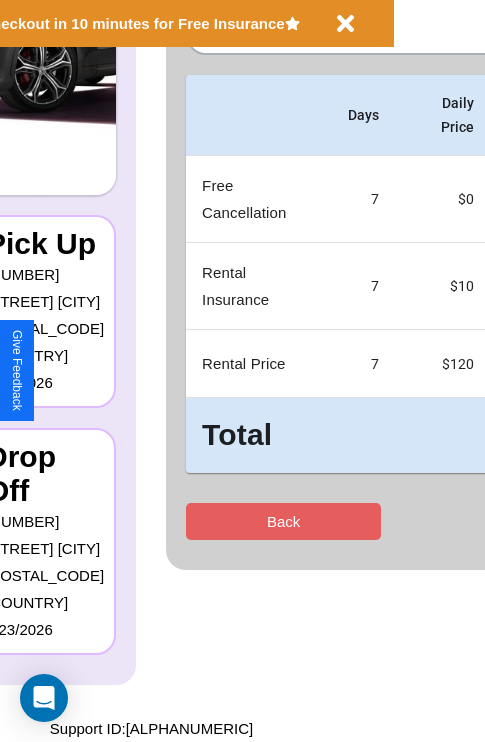 scroll, scrollTop: 0, scrollLeft: 0, axis: both 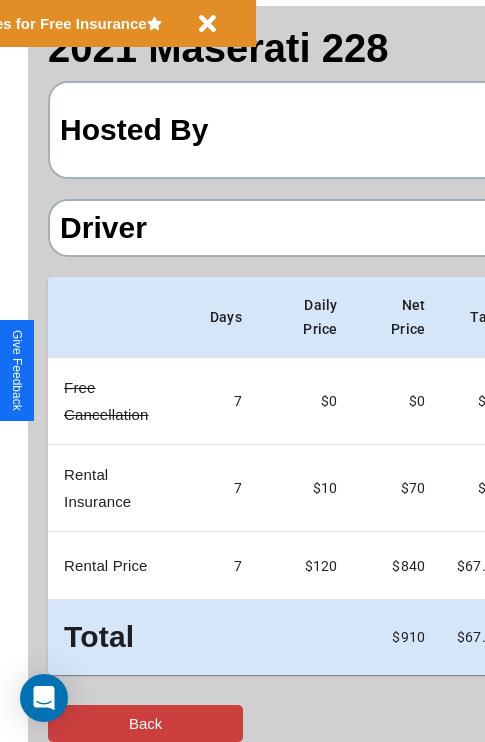 click on "Back" at bounding box center [145, 723] 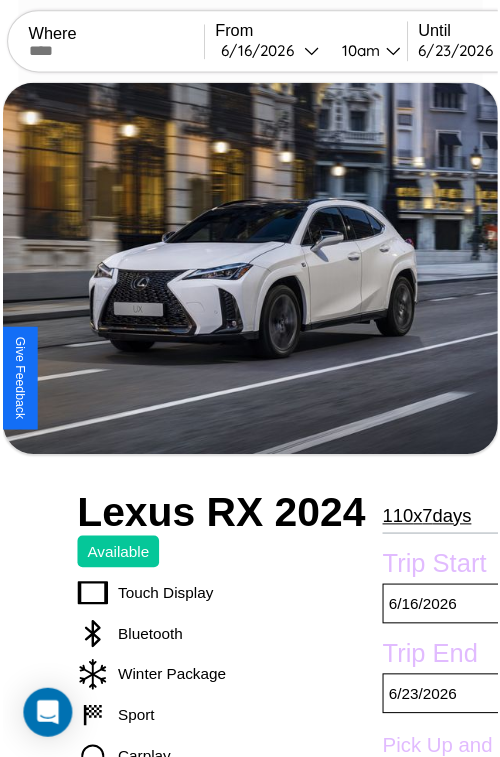 scroll, scrollTop: 221, scrollLeft: 107, axis: both 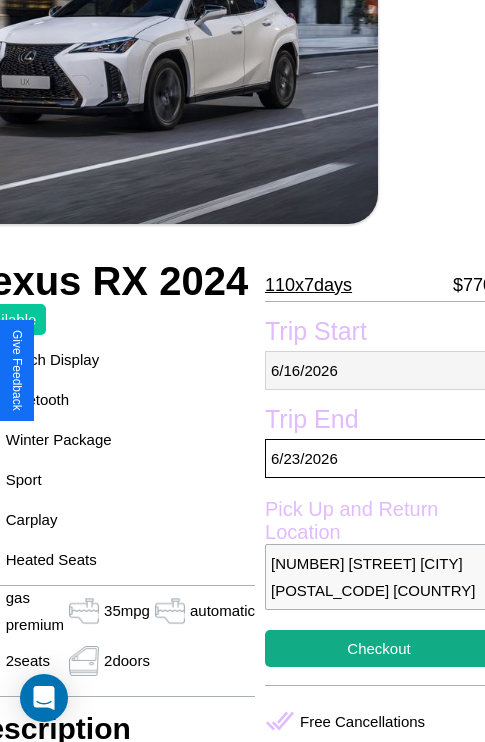 click on "6 / 16 / 2026" at bounding box center (379, 370) 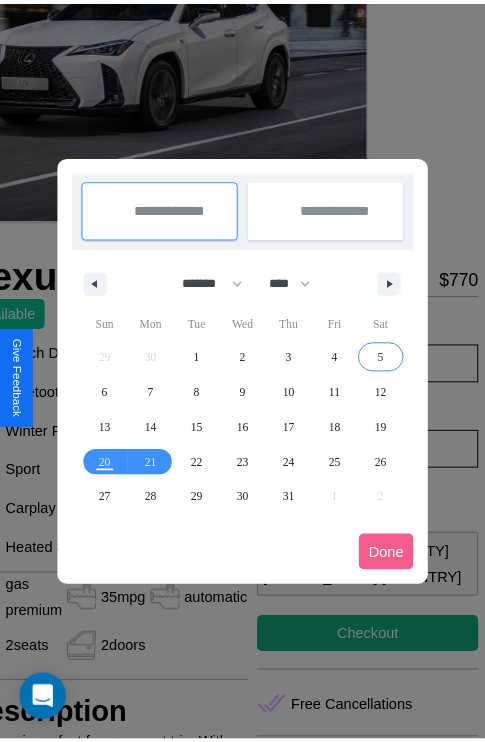 scroll, scrollTop: 0, scrollLeft: 107, axis: horizontal 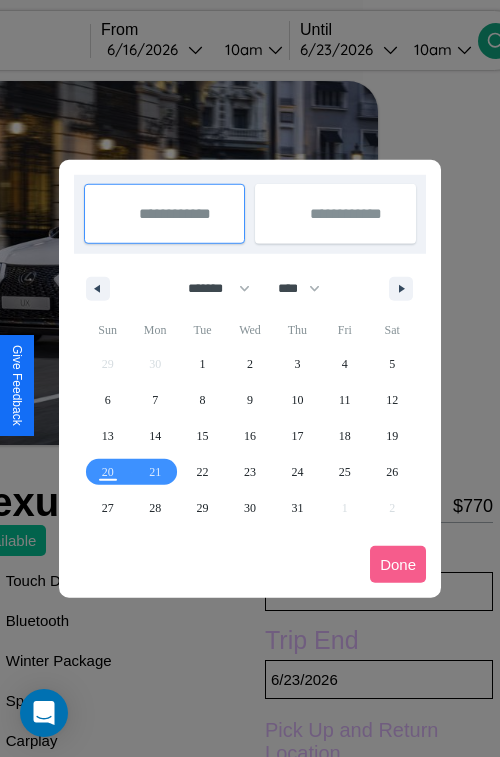 click at bounding box center [250, 378] 